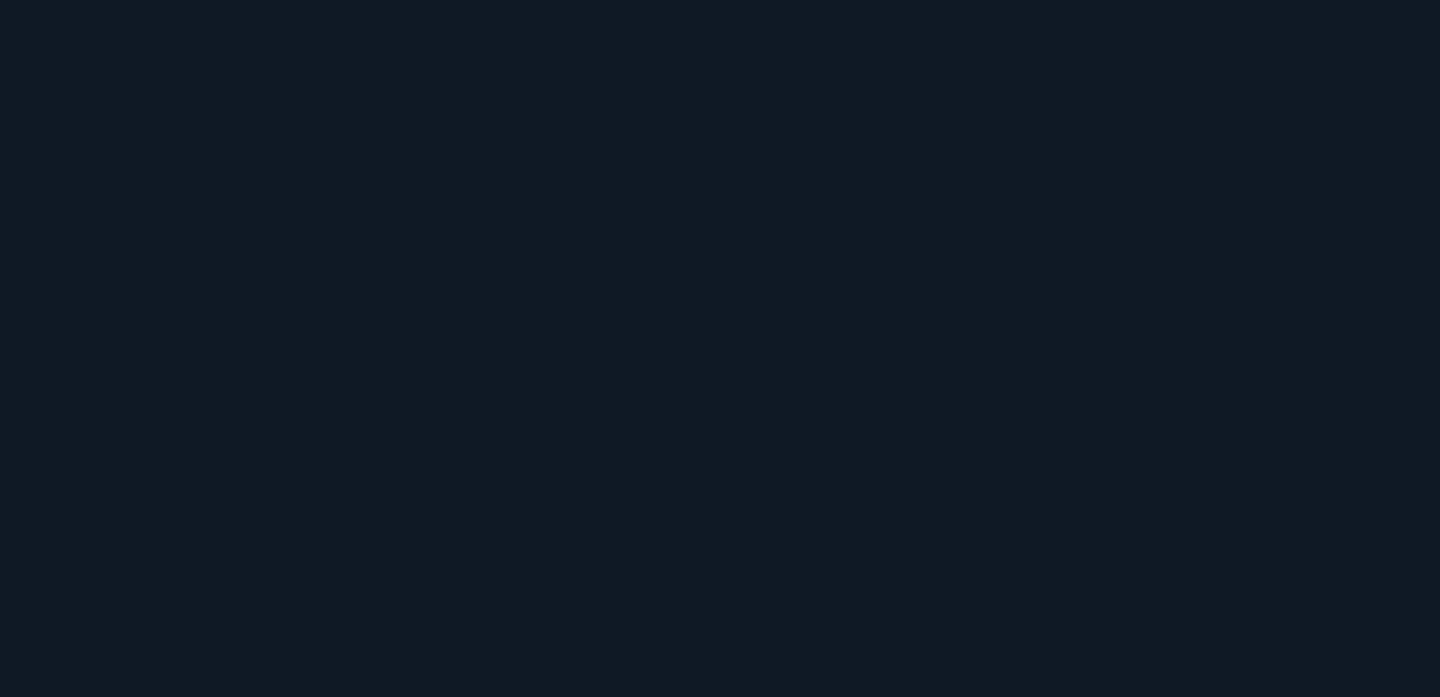 scroll, scrollTop: 0, scrollLeft: 0, axis: both 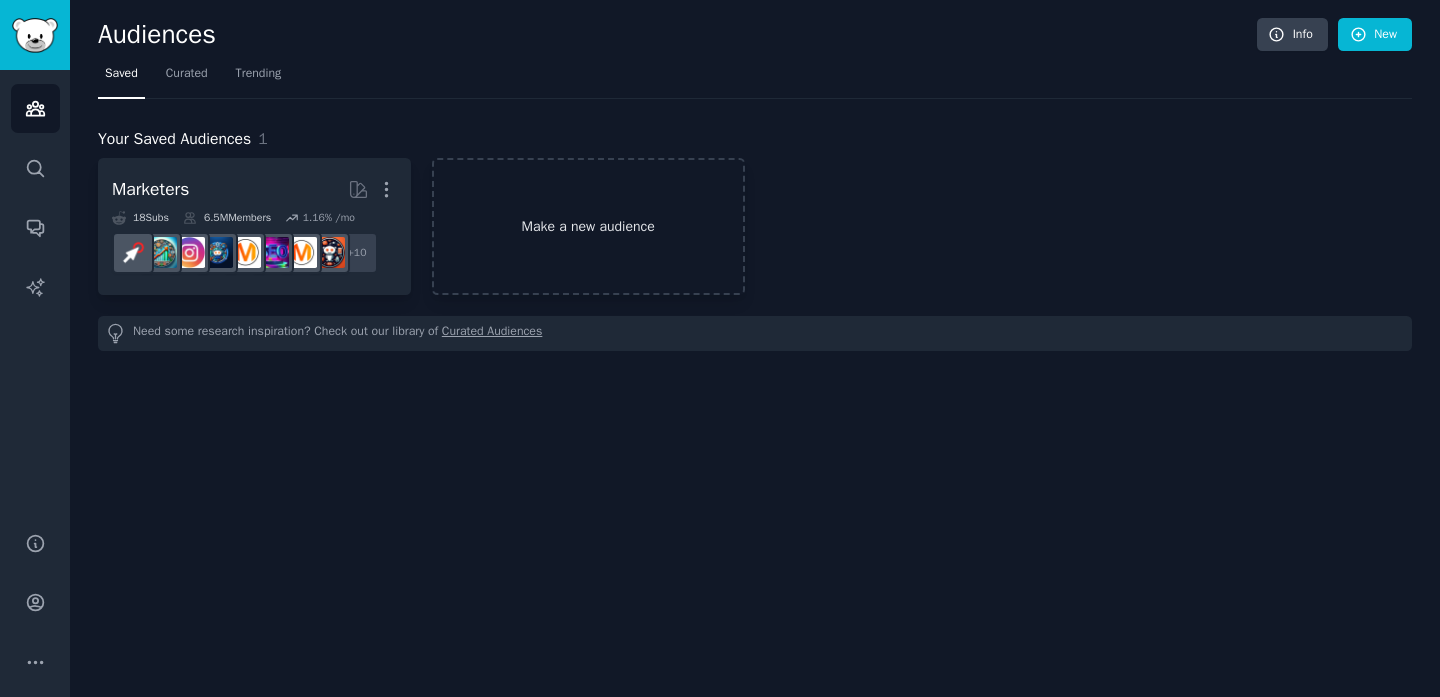 click on "Make a new audience" at bounding box center [588, 226] 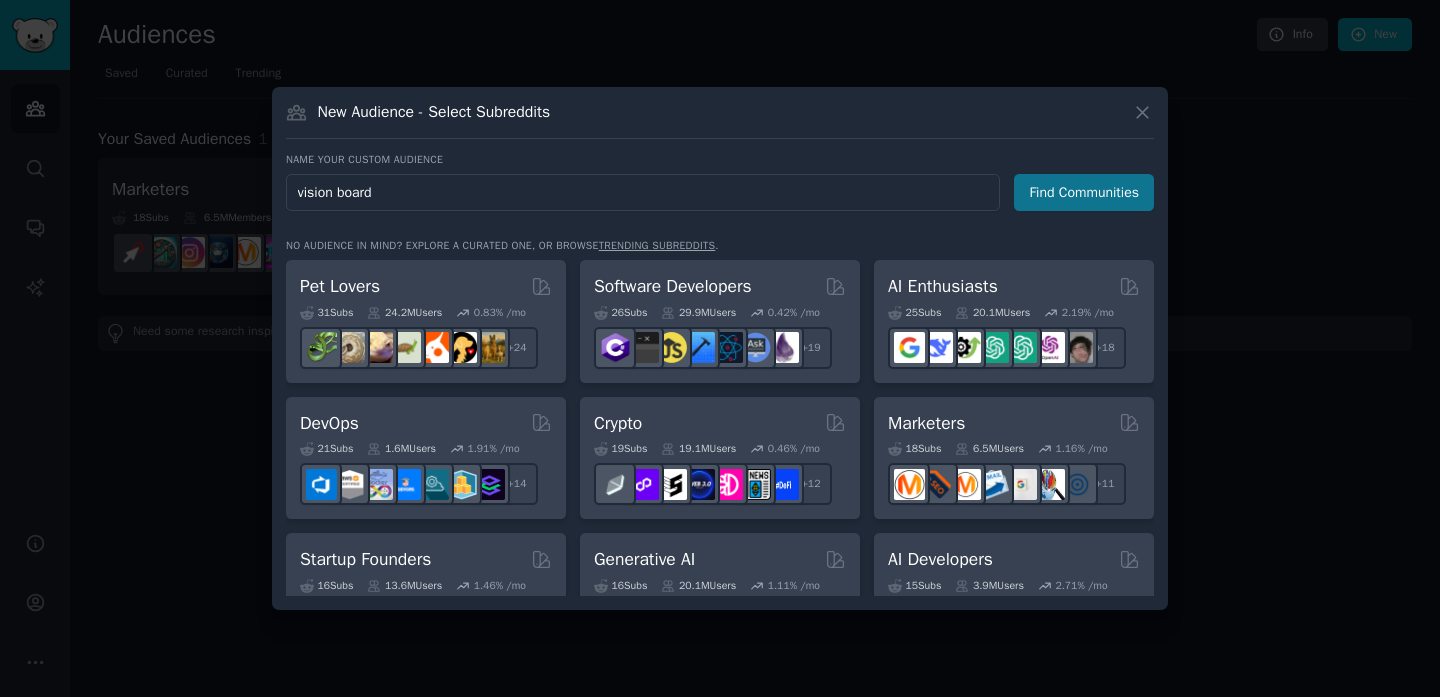 type on "vision board" 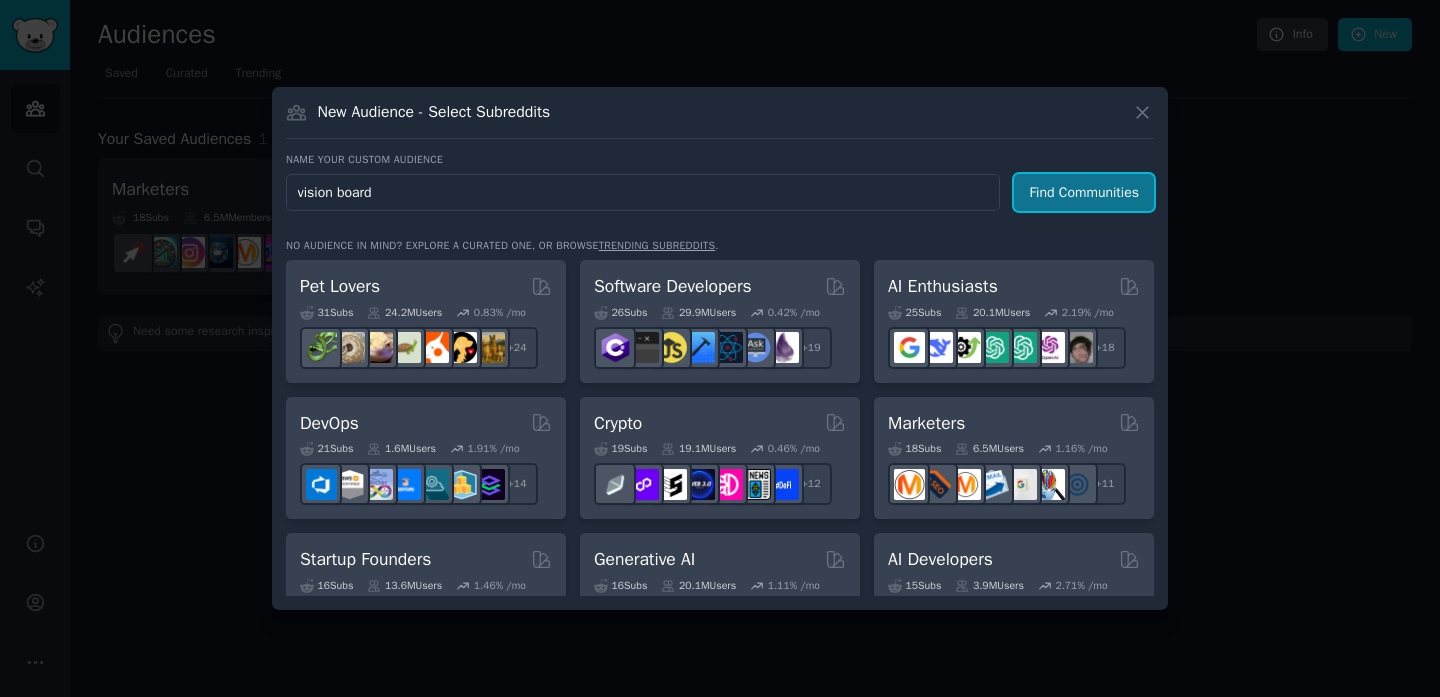 click on "Find Communities" at bounding box center (1084, 192) 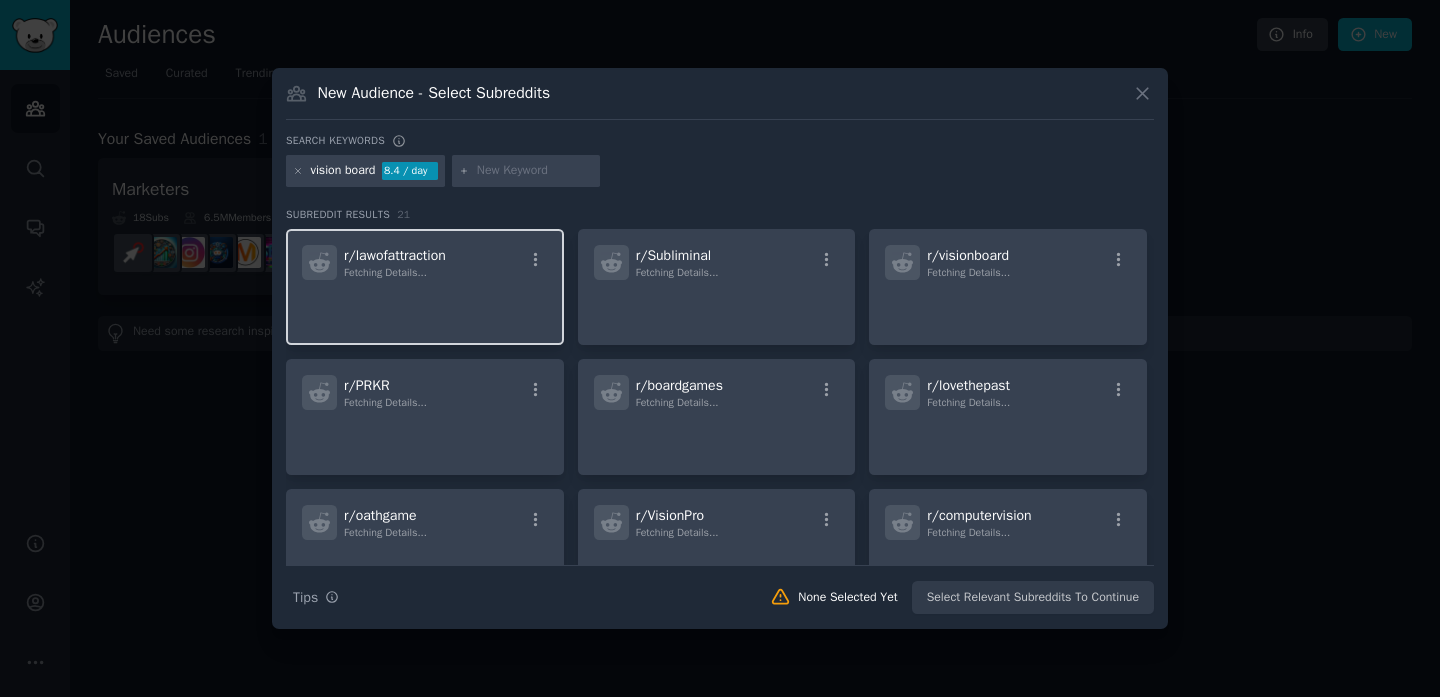 click on "Fetching Details..." at bounding box center (385, 272) 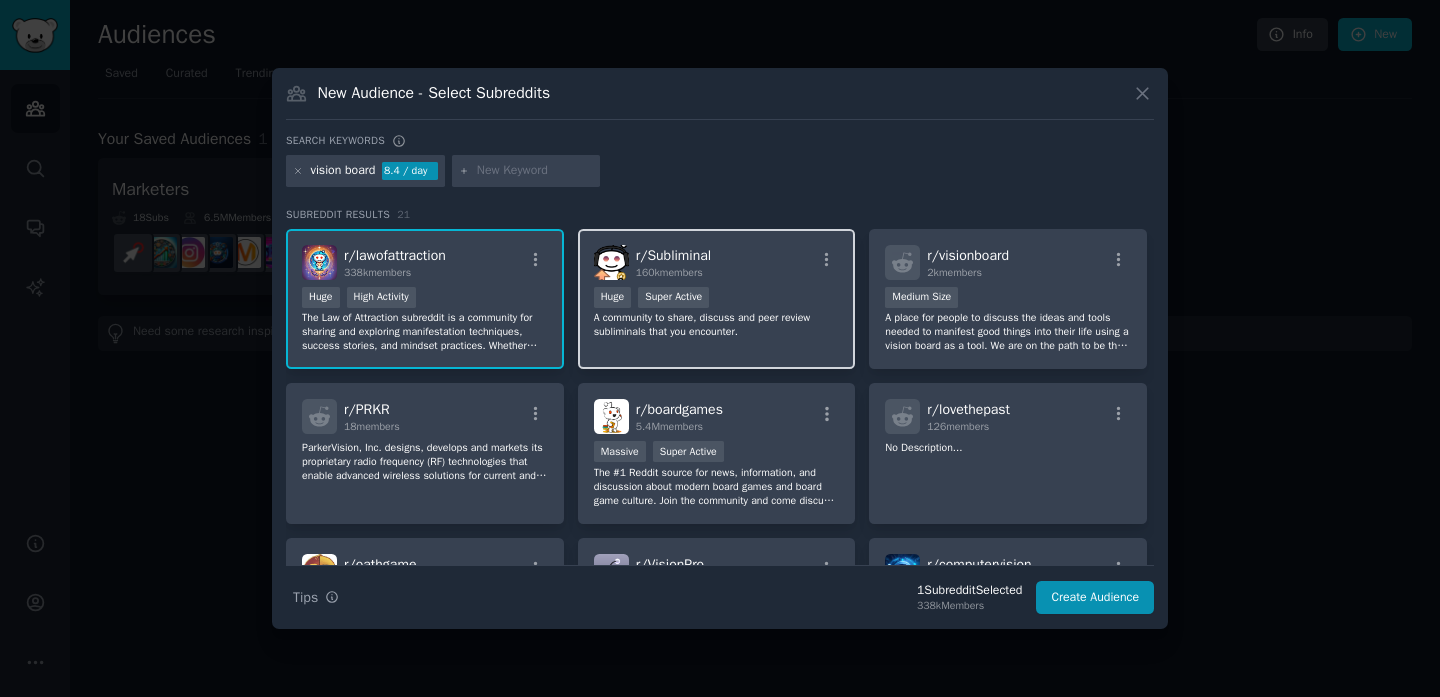 click on "r/ Subliminal" at bounding box center [673, 255] 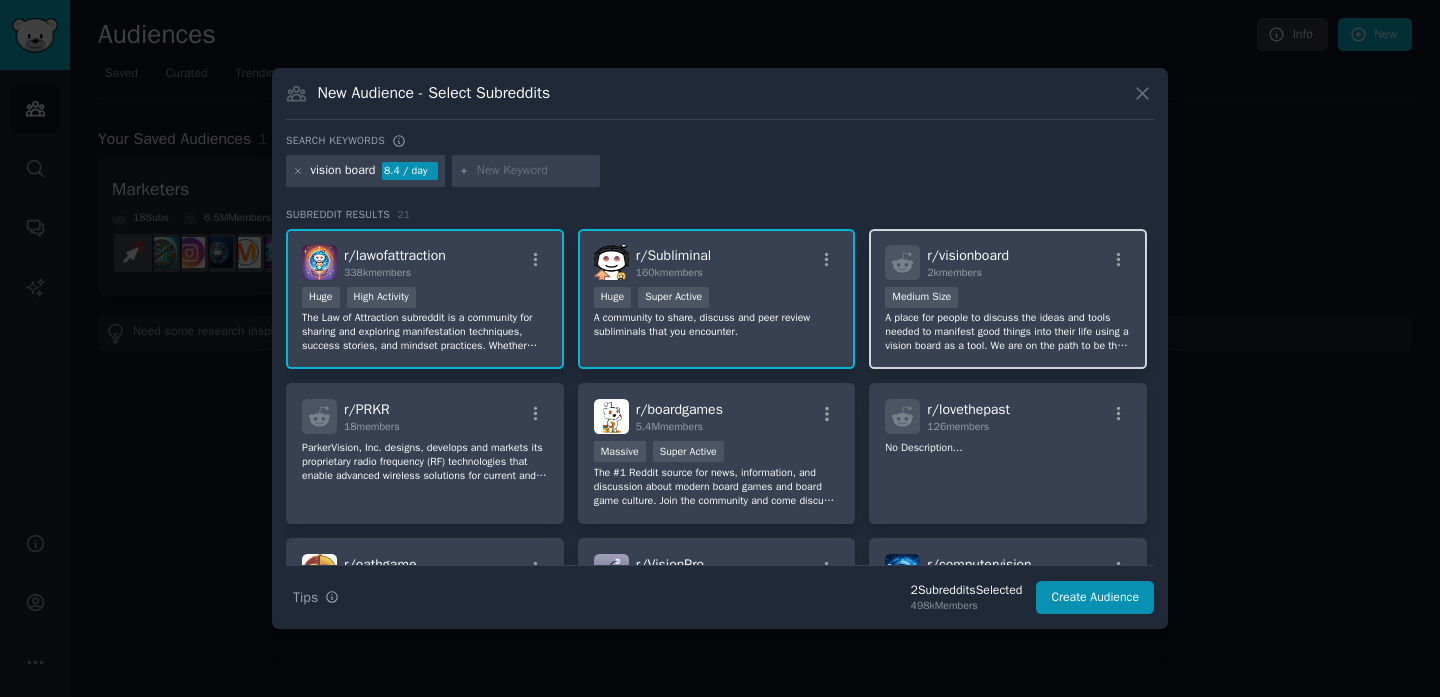 click on "2k  members" at bounding box center [954, 272] 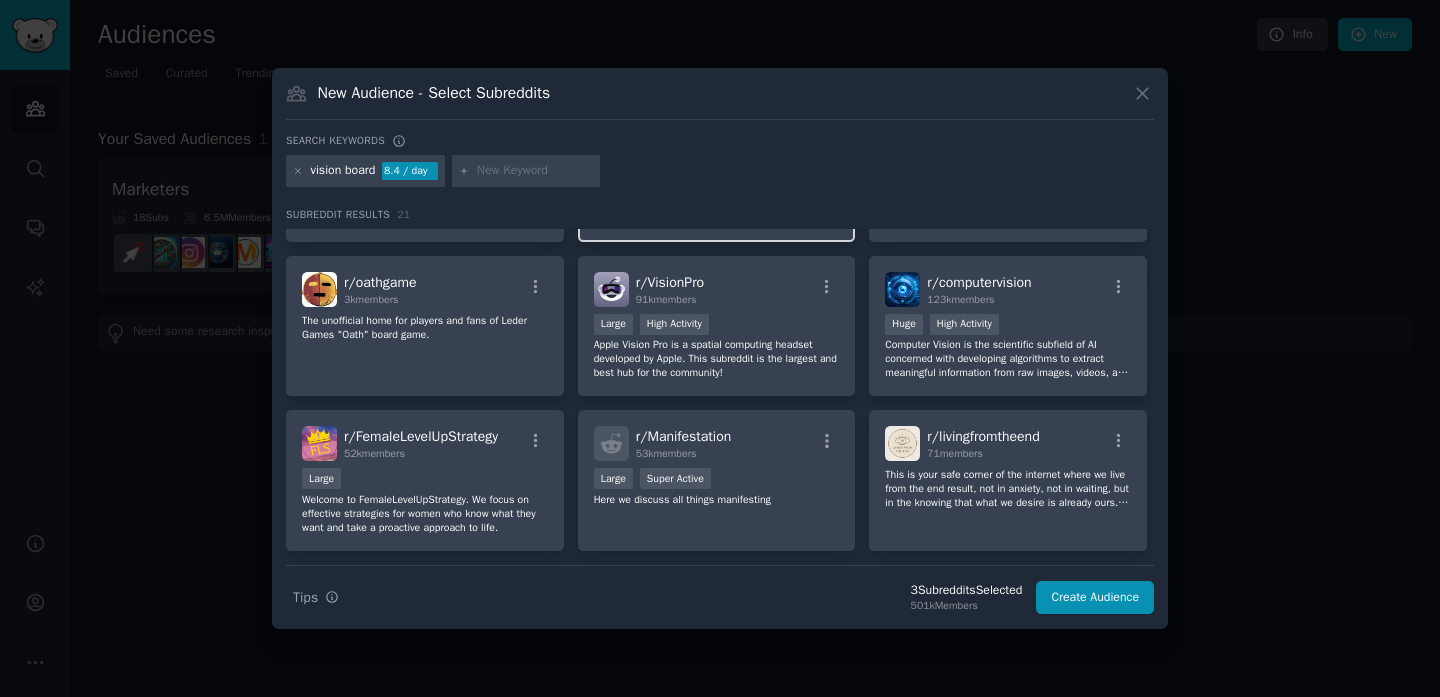 scroll, scrollTop: 296, scrollLeft: 0, axis: vertical 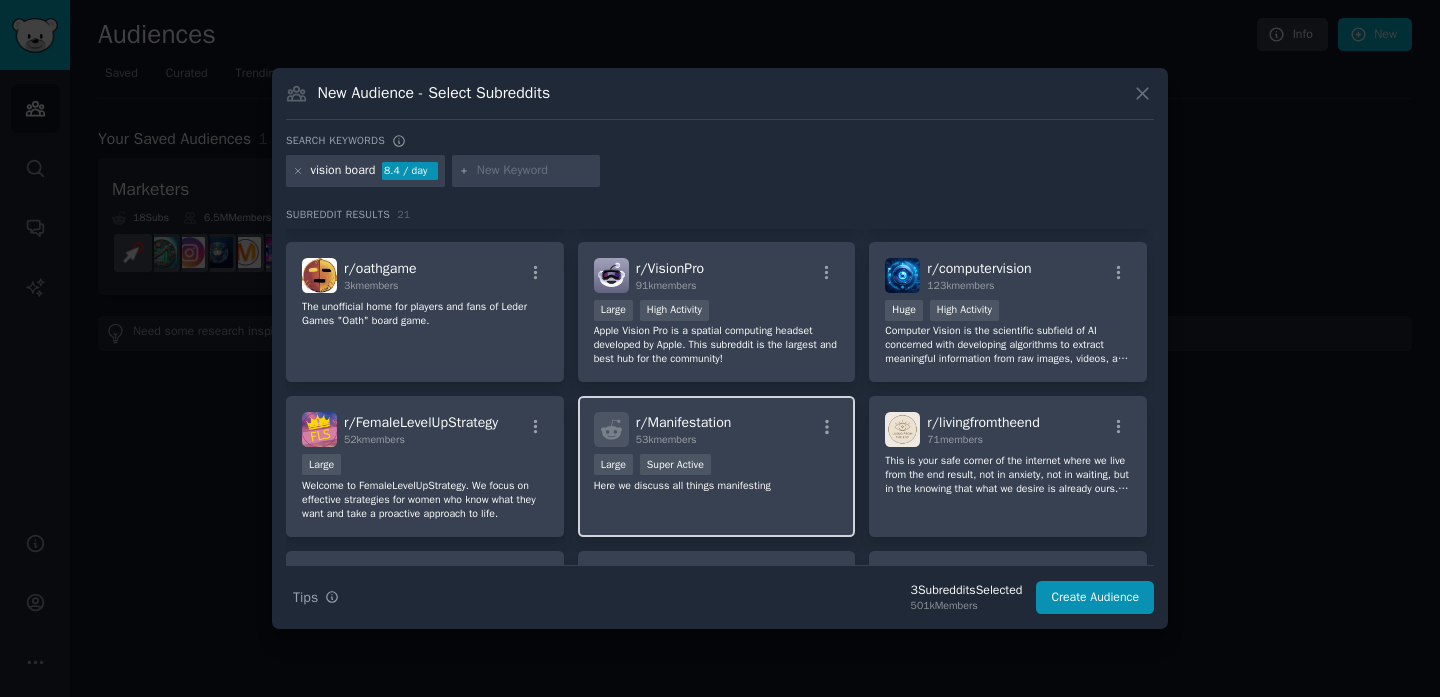 click on "r/ Manifestation 53k  members" at bounding box center [717, 429] 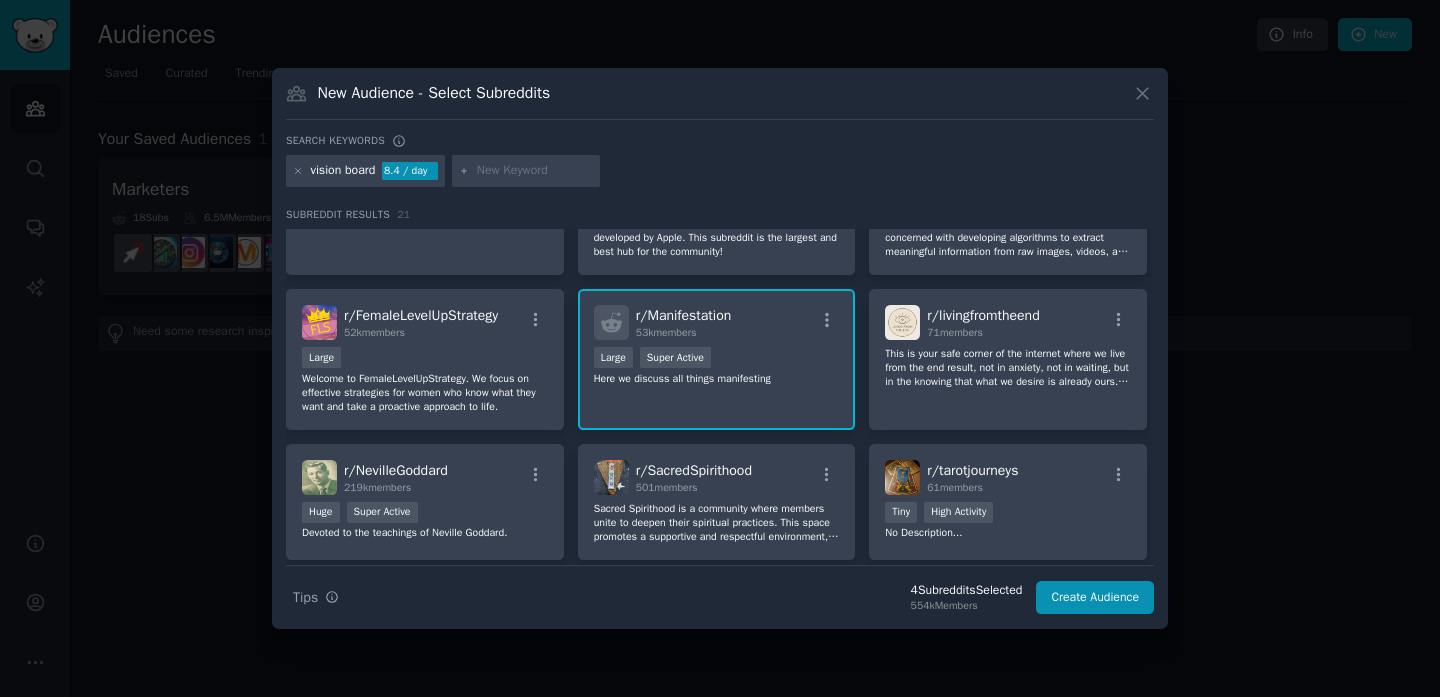 scroll, scrollTop: 484, scrollLeft: 0, axis: vertical 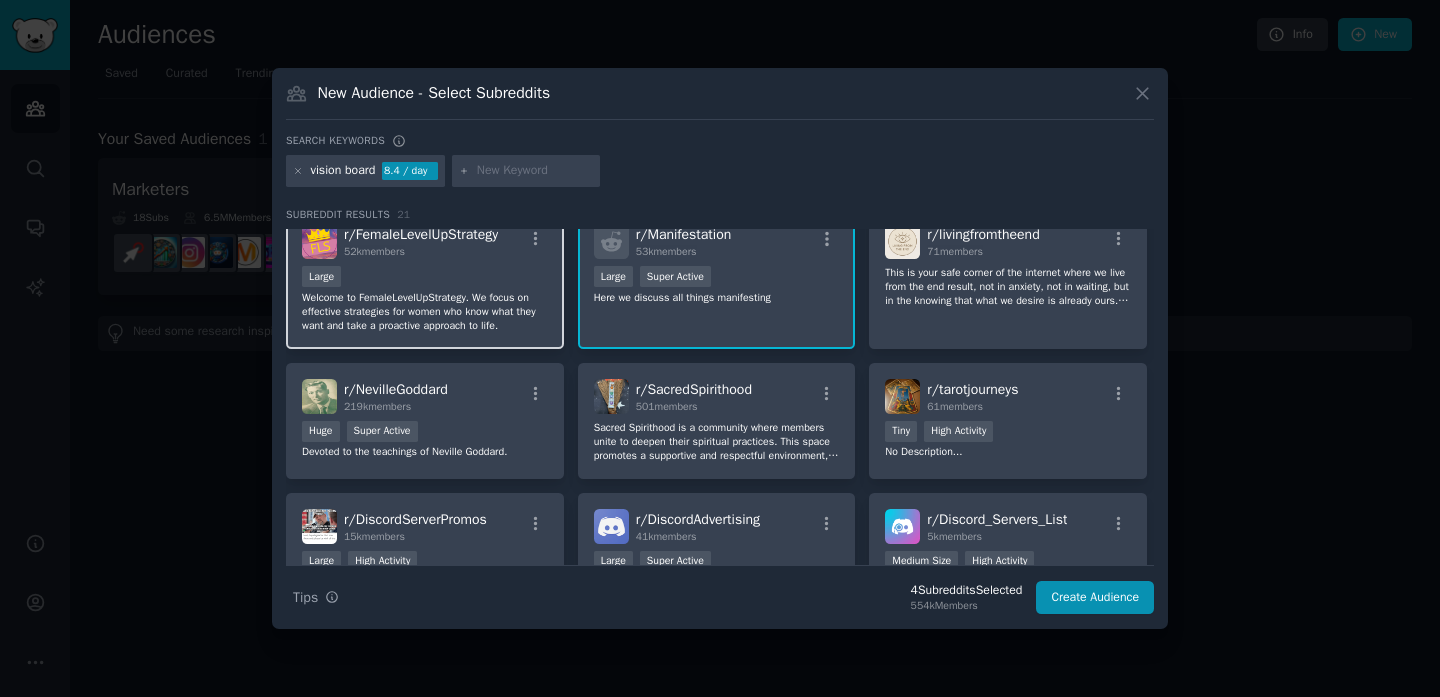 click on "Large" at bounding box center (425, 278) 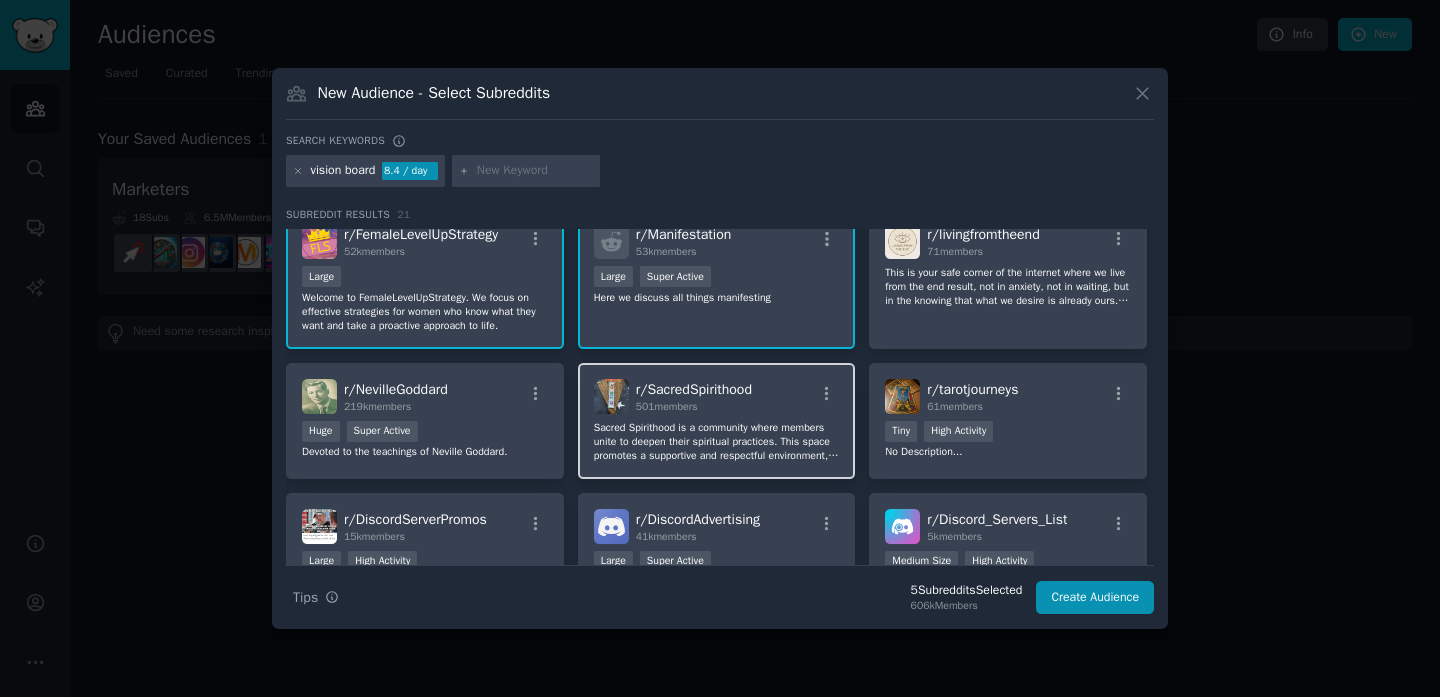 click on "Sacred Spirithood is a community where members unite to deepen their spiritual practices. This space promotes a supportive and respectful environment, allowing participants to share insights, celebrate their journeys, and connect with each other. The Sacred Spirithood focuses on spiritual topics such as tarot, astrology, and witchcraft." 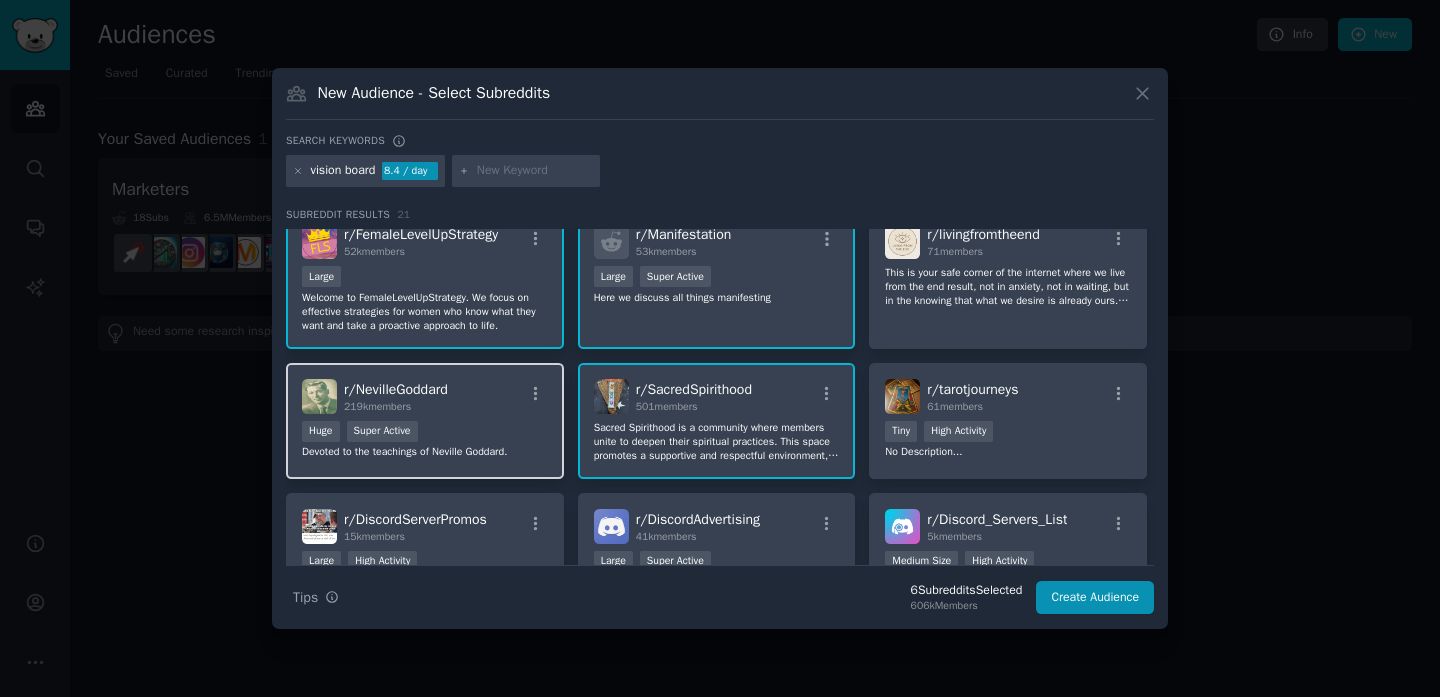 click on "r/NevilleGoddard 219k members Huge Super Active Devoted to the teachings of Neville Goddard." at bounding box center [425, 421] 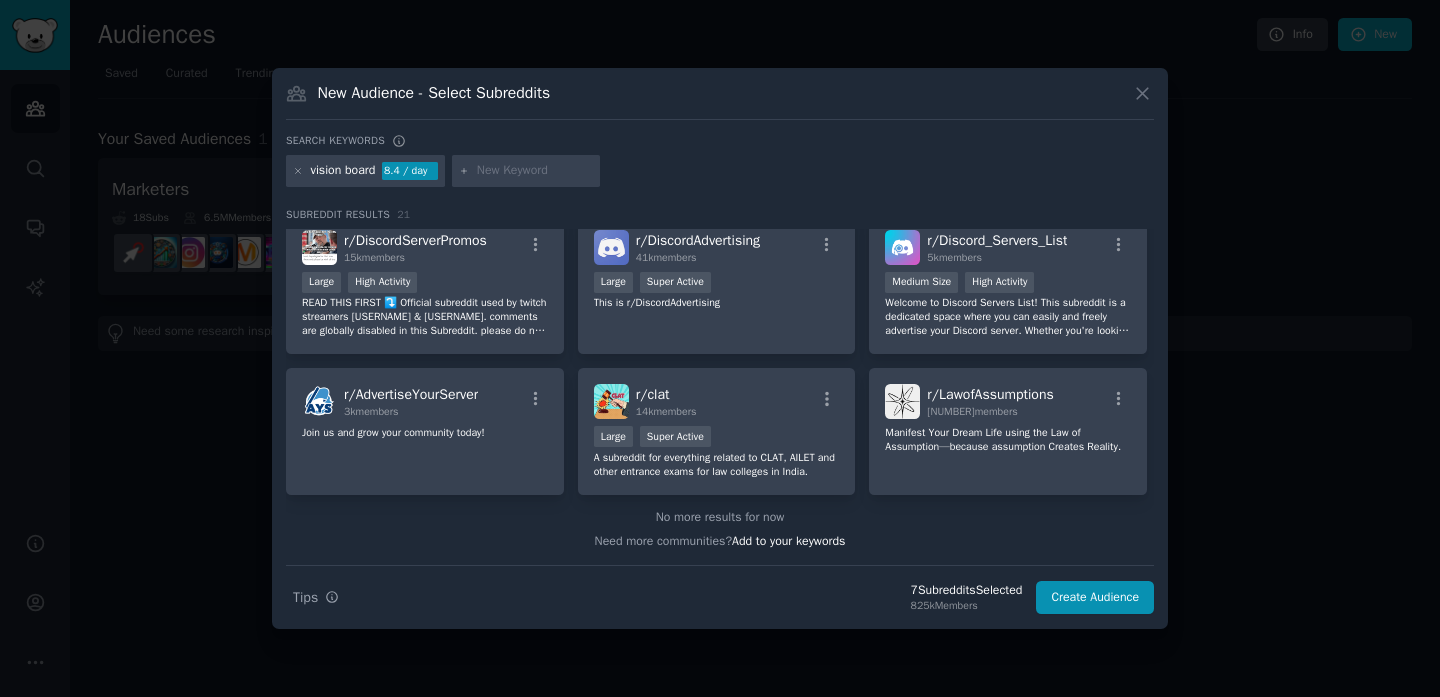 scroll, scrollTop: 777, scrollLeft: 0, axis: vertical 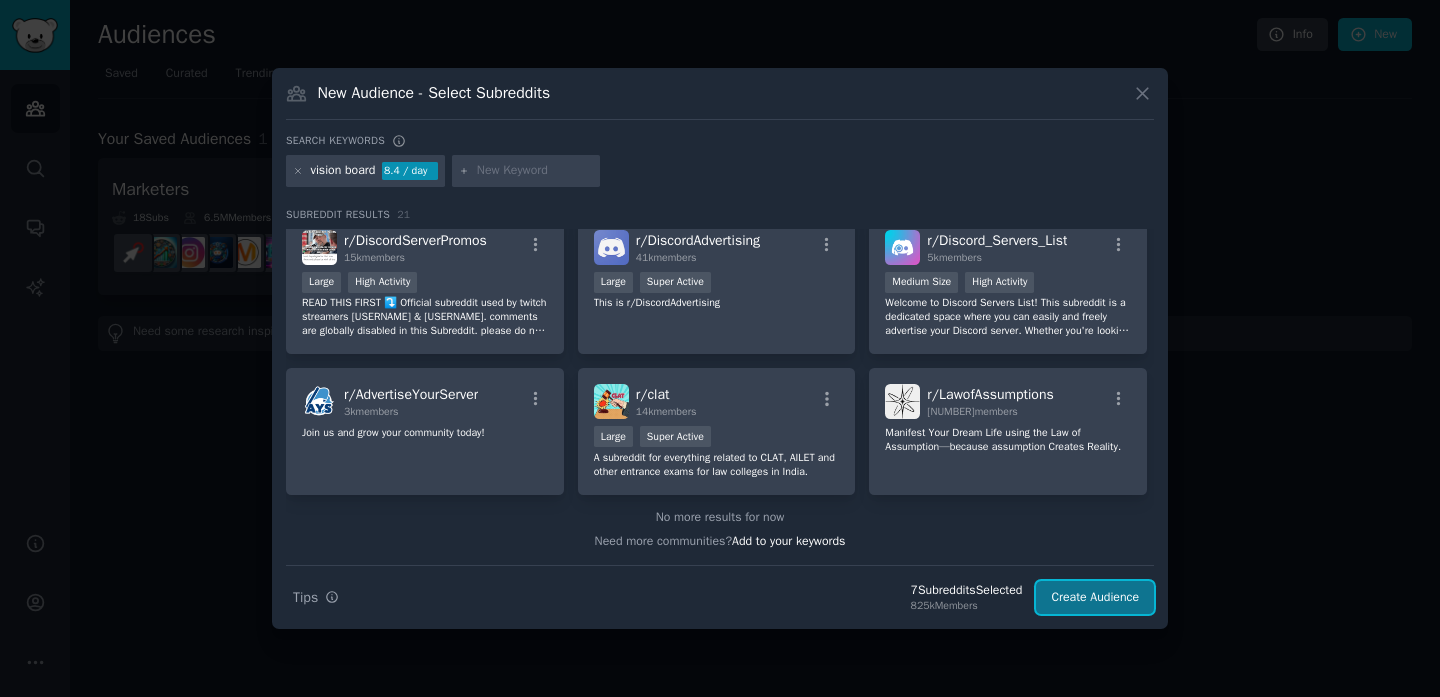 click on "Create Audience" at bounding box center (1095, 598) 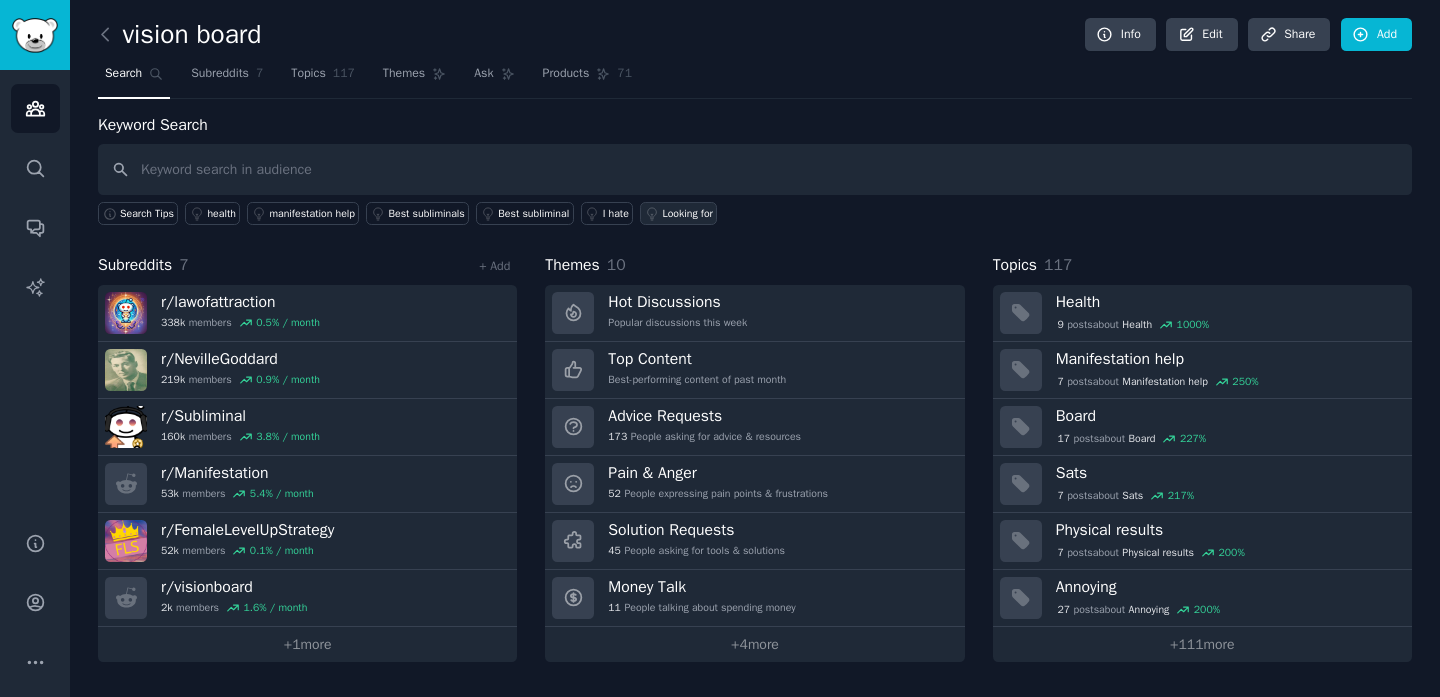 click on "Looking for" at bounding box center (687, 214) 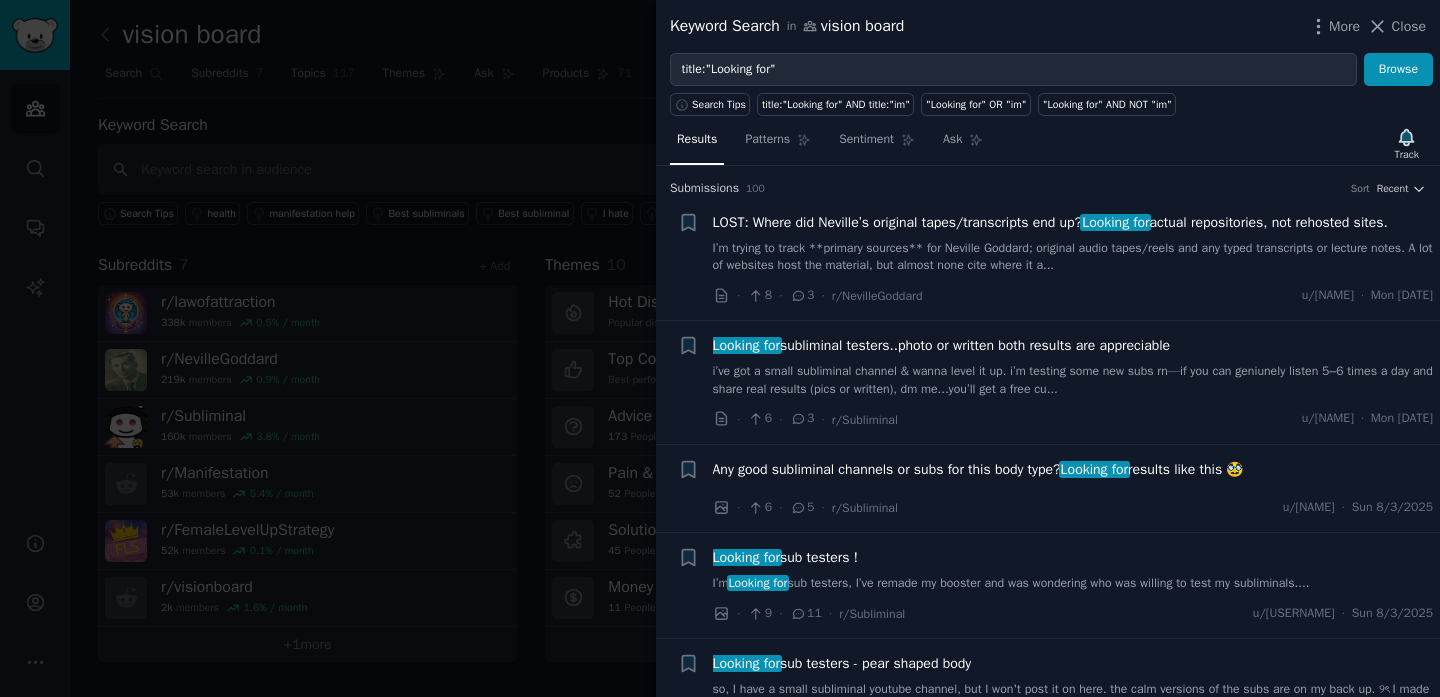 click at bounding box center [720, 348] 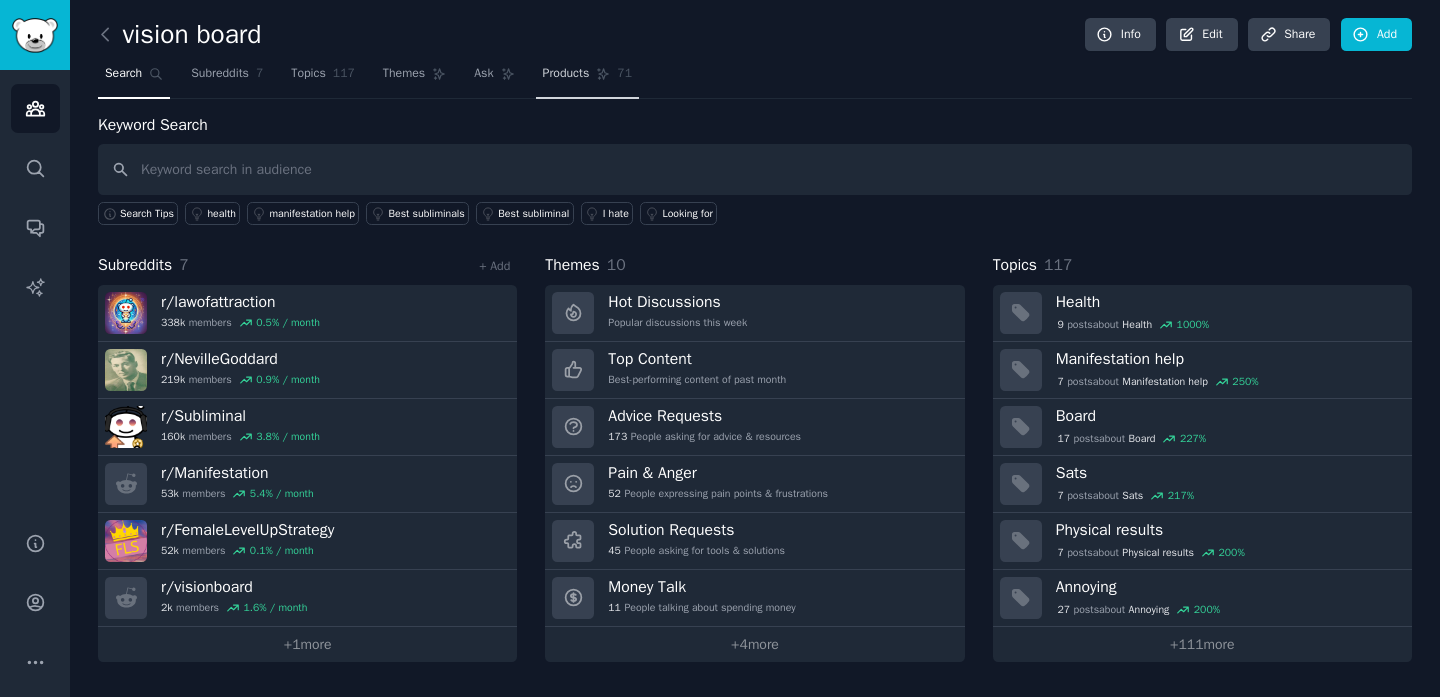 click on "Products" at bounding box center (566, 74) 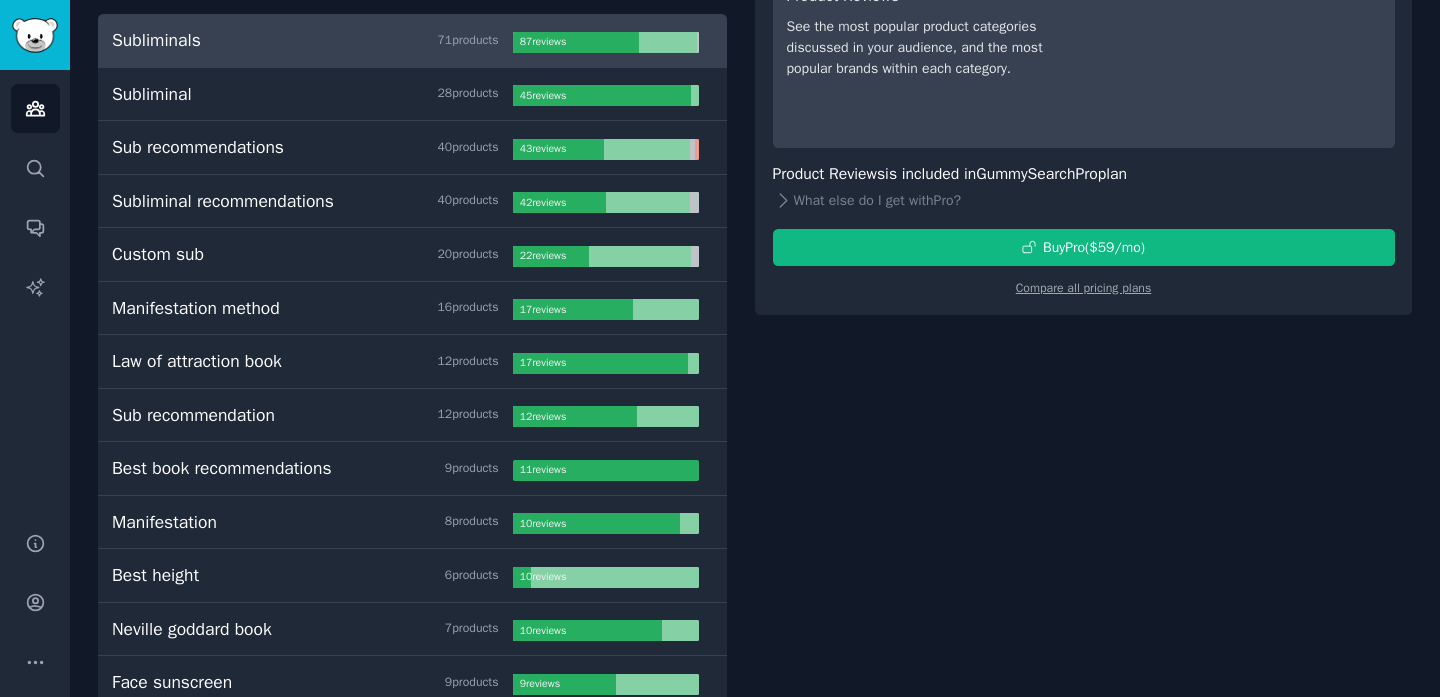 scroll, scrollTop: 0, scrollLeft: 0, axis: both 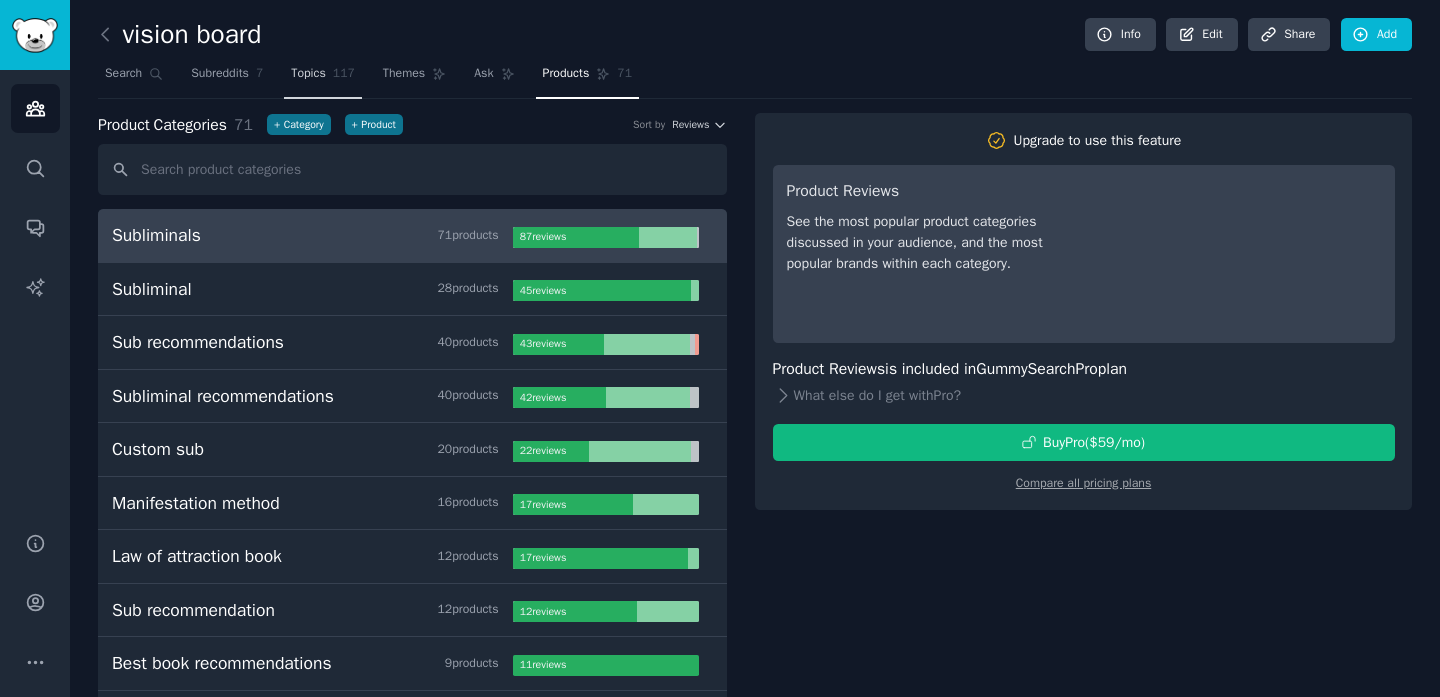 click on "Topics" at bounding box center (308, 74) 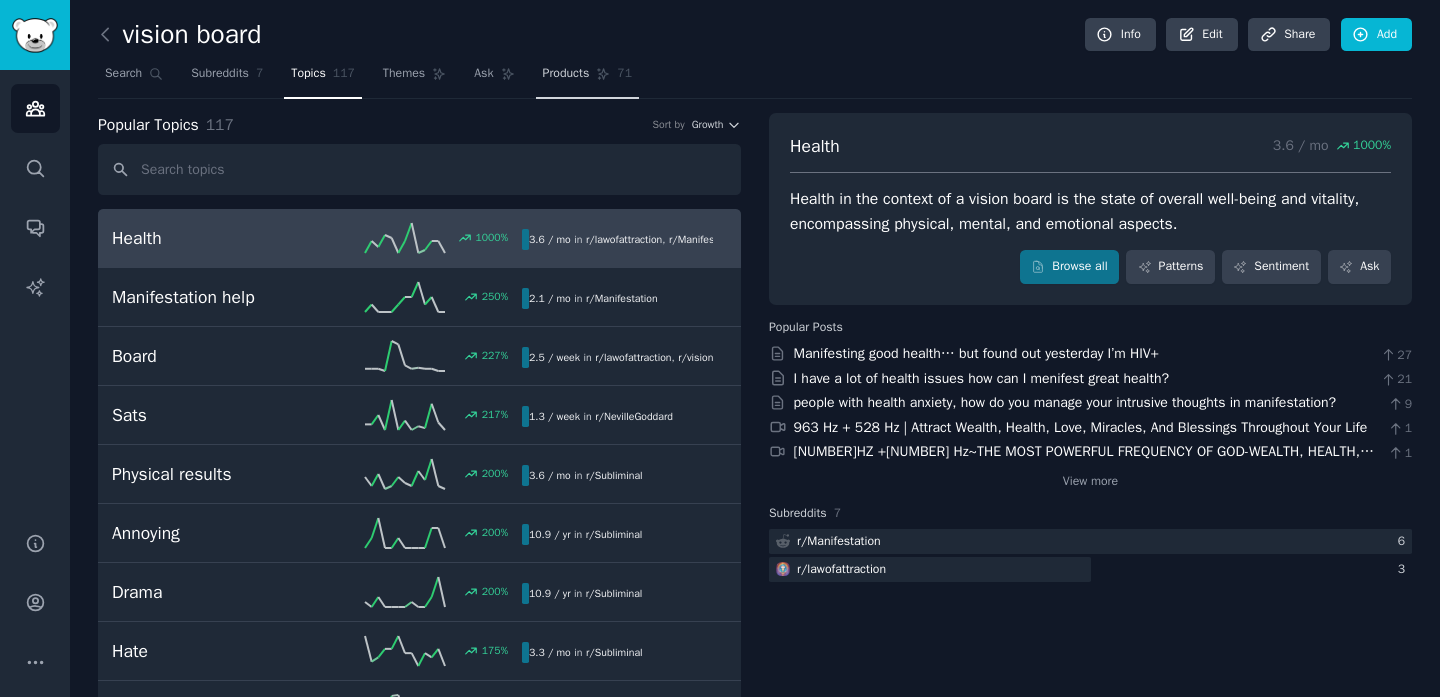 click on "Products 71" at bounding box center [587, 78] 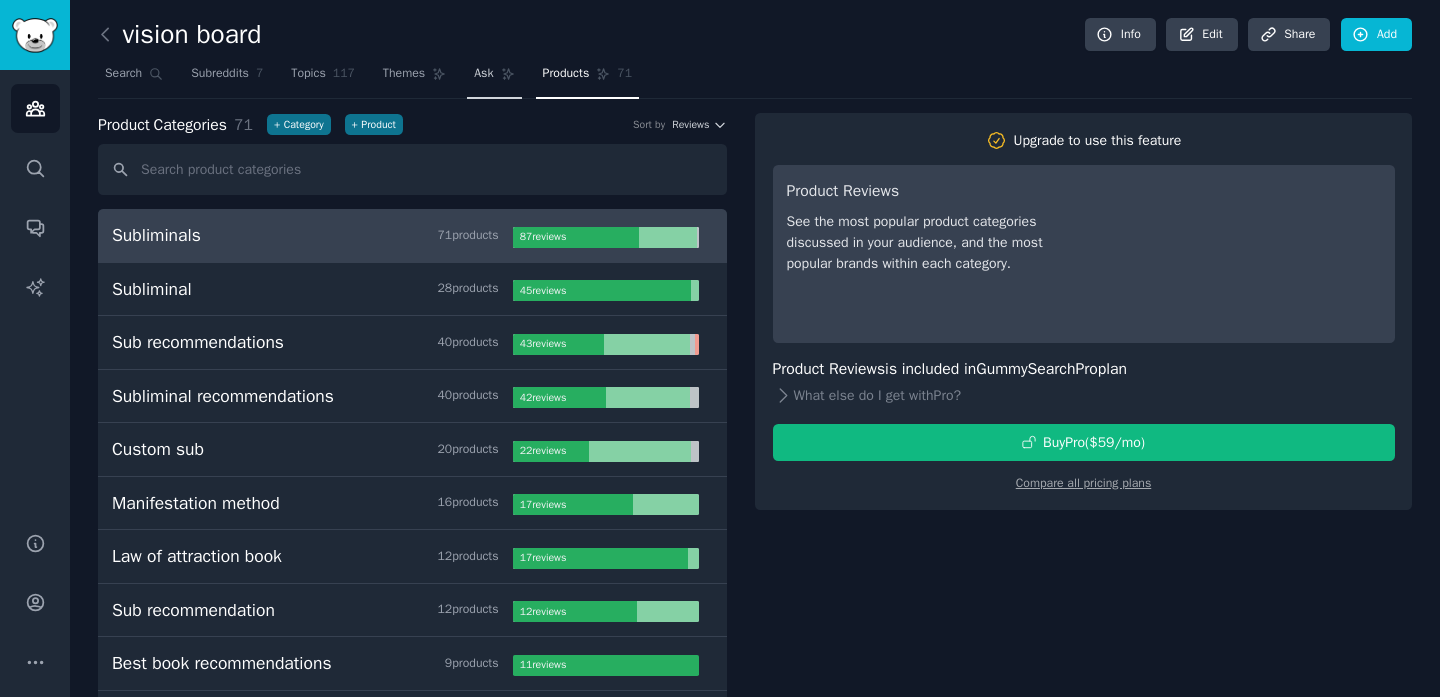 click on "Ask" at bounding box center [483, 74] 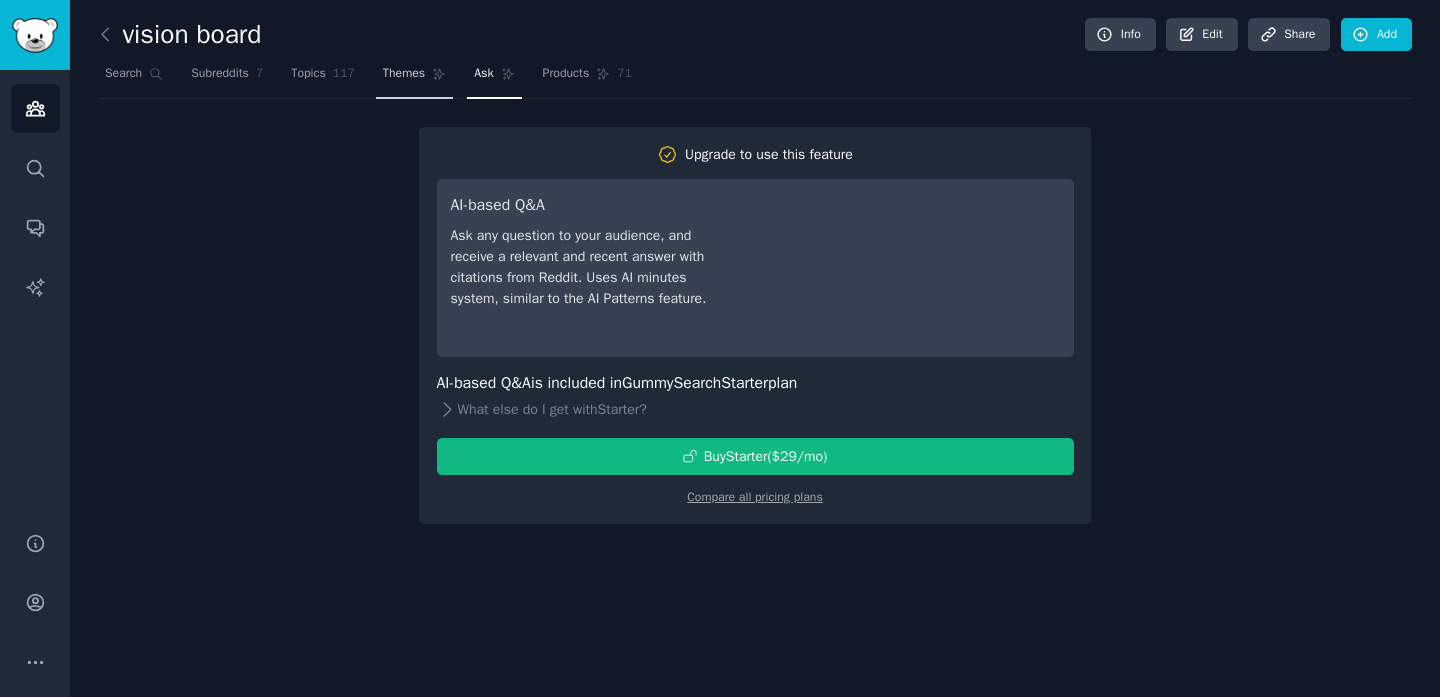 click 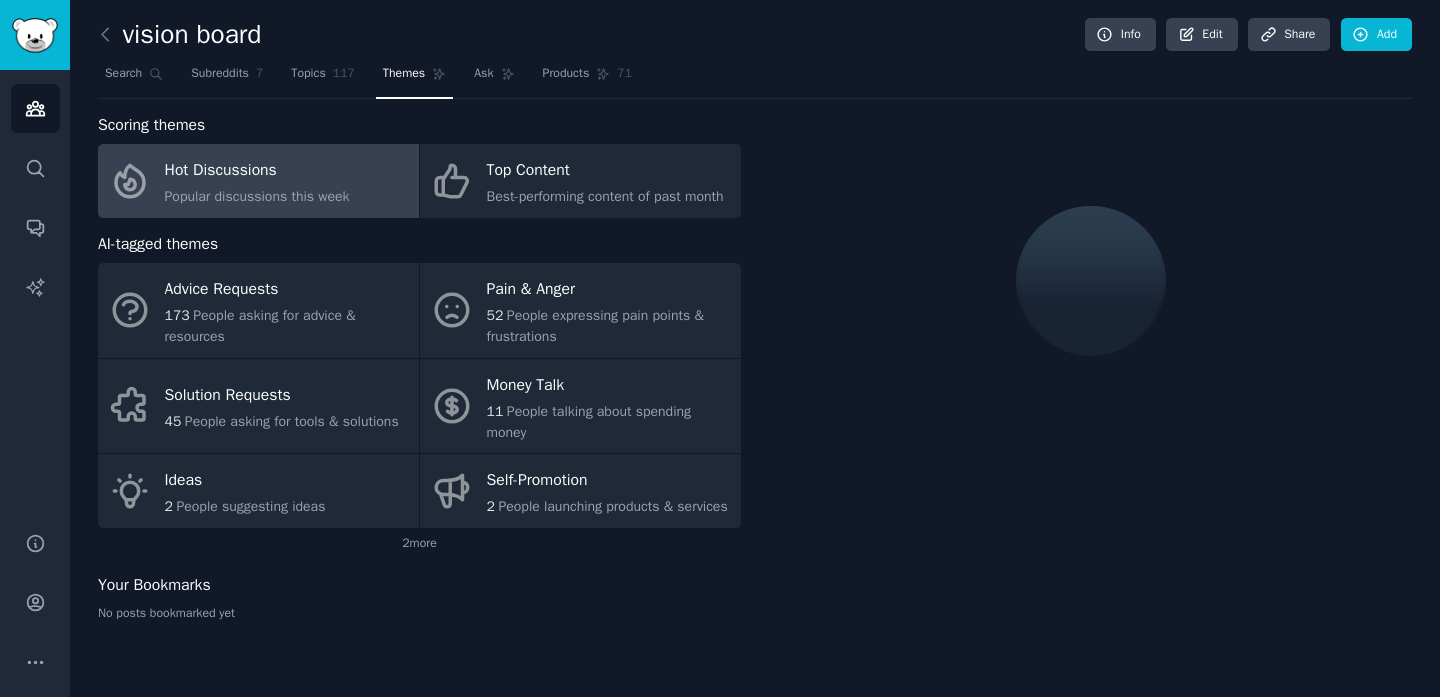 click on "Hot Discussions" at bounding box center [257, 171] 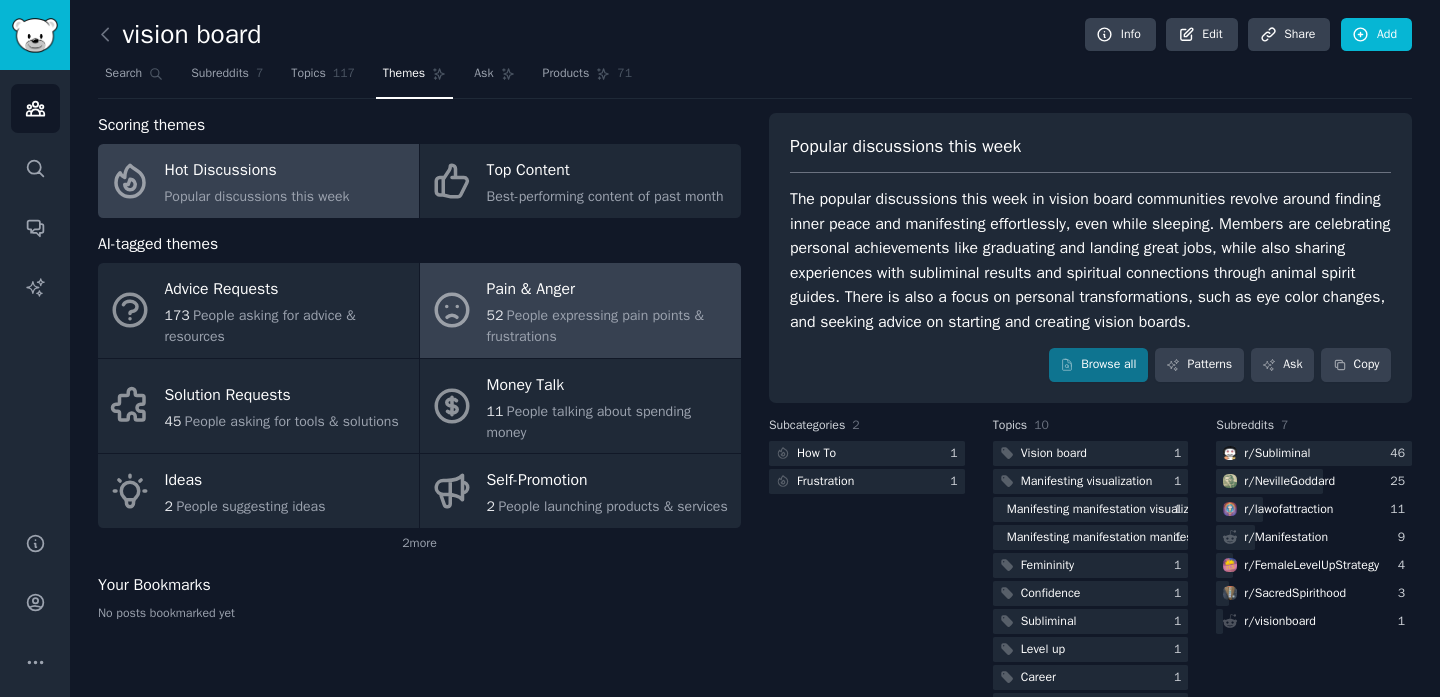 click on "People expressing pain points & frustrations" at bounding box center (595, 326) 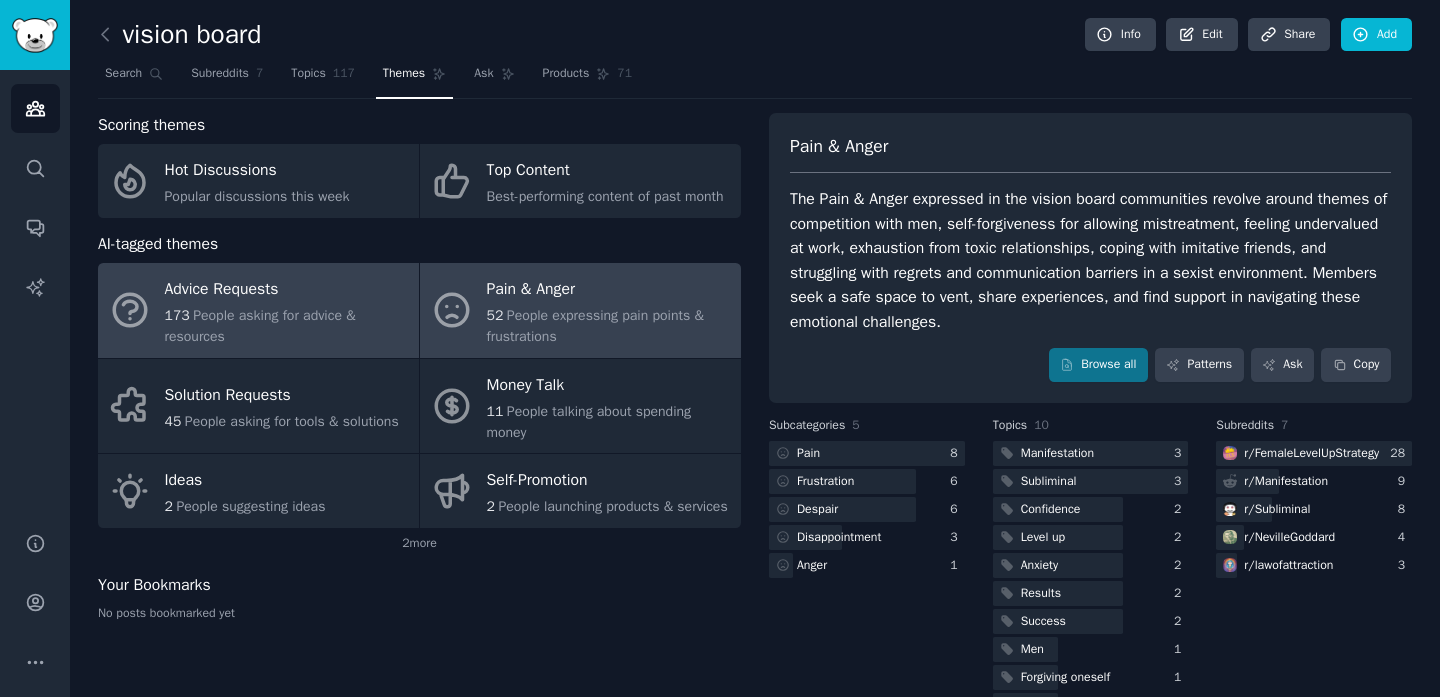 click on "Advice Requests" at bounding box center [287, 290] 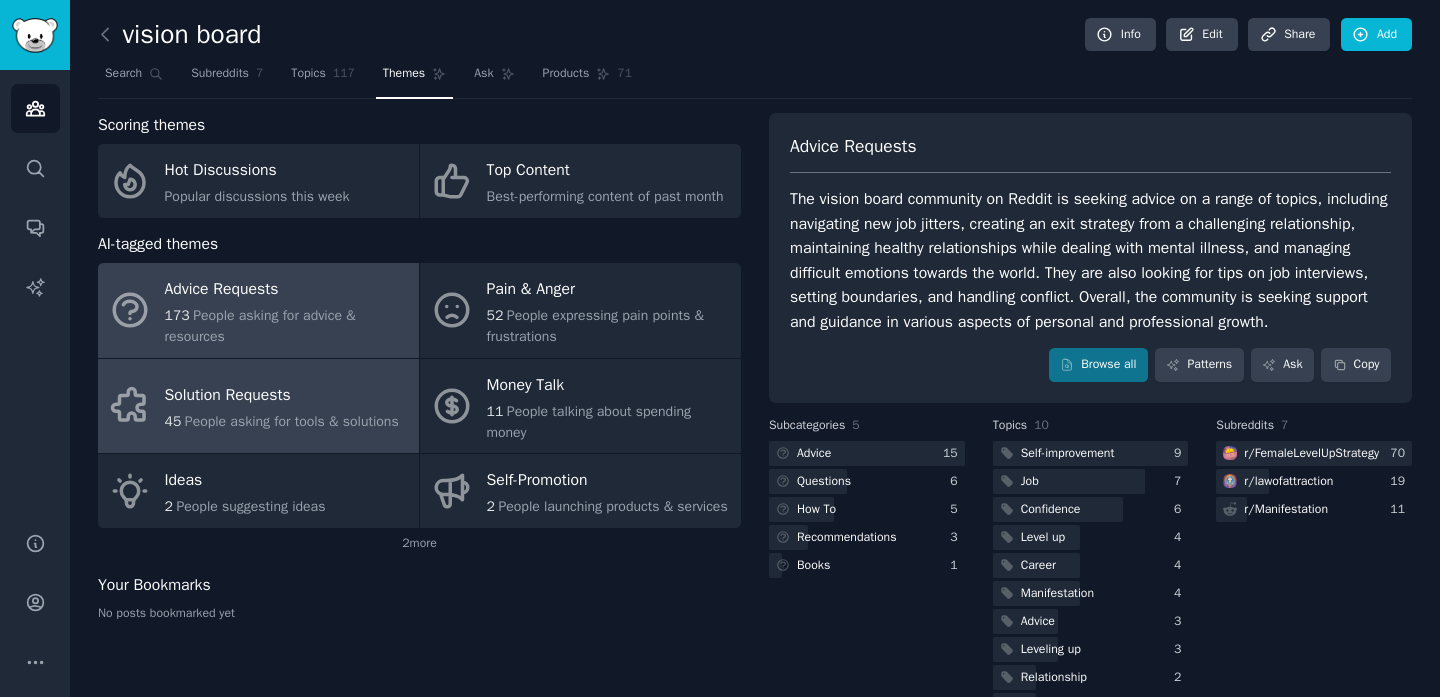 click on "People asking for tools & solutions" at bounding box center [292, 421] 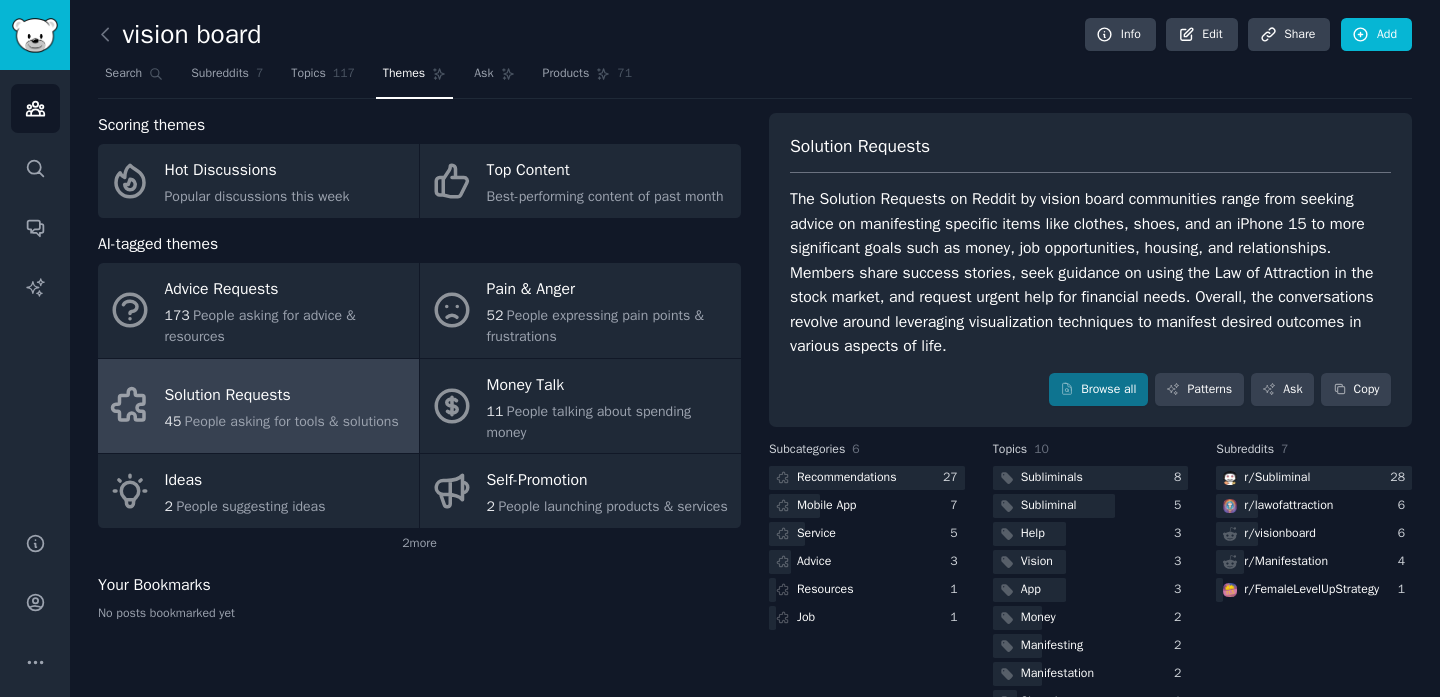 click on "The Solution Requests on Reddit by vision board communities range from seeking advice on manifesting specific items like clothes, shoes, and an iPhone 15 to more significant goals such as money, job opportunities, housing, and relationships. Members share success stories, seek guidance on using the Law of Attraction in the stock market, and request urgent help for financial needs. Overall, the conversations revolve around leveraging visualization techniques to manifest desired outcomes in various aspects of life." at bounding box center (1090, 273) 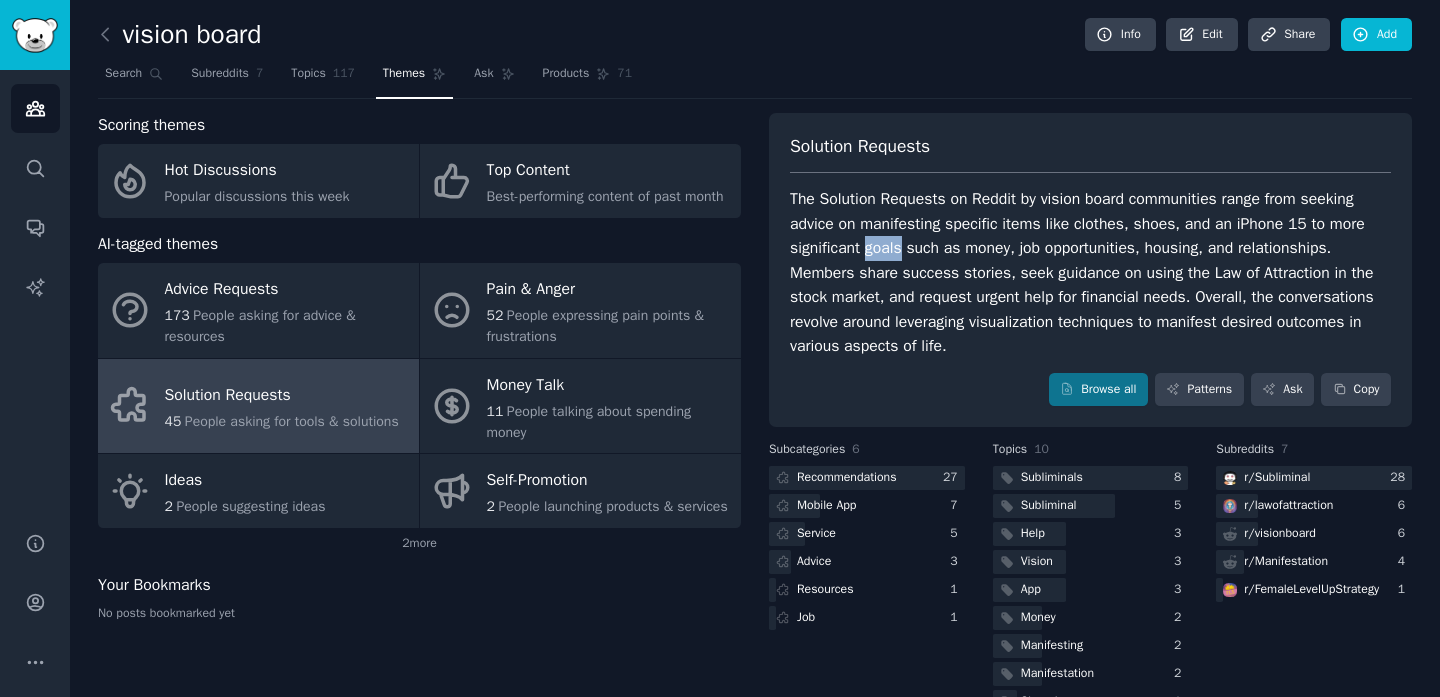click on "The Solution Requests on Reddit by vision board communities range from seeking advice on manifesting specific items like clothes, shoes, and an iPhone 15 to more significant goals such as money, job opportunities, housing, and relationships. Members share success stories, seek guidance on using the Law of Attraction in the stock market, and request urgent help for financial needs. Overall, the conversations revolve around leveraging visualization techniques to manifest desired outcomes in various aspects of life." at bounding box center (1090, 273) 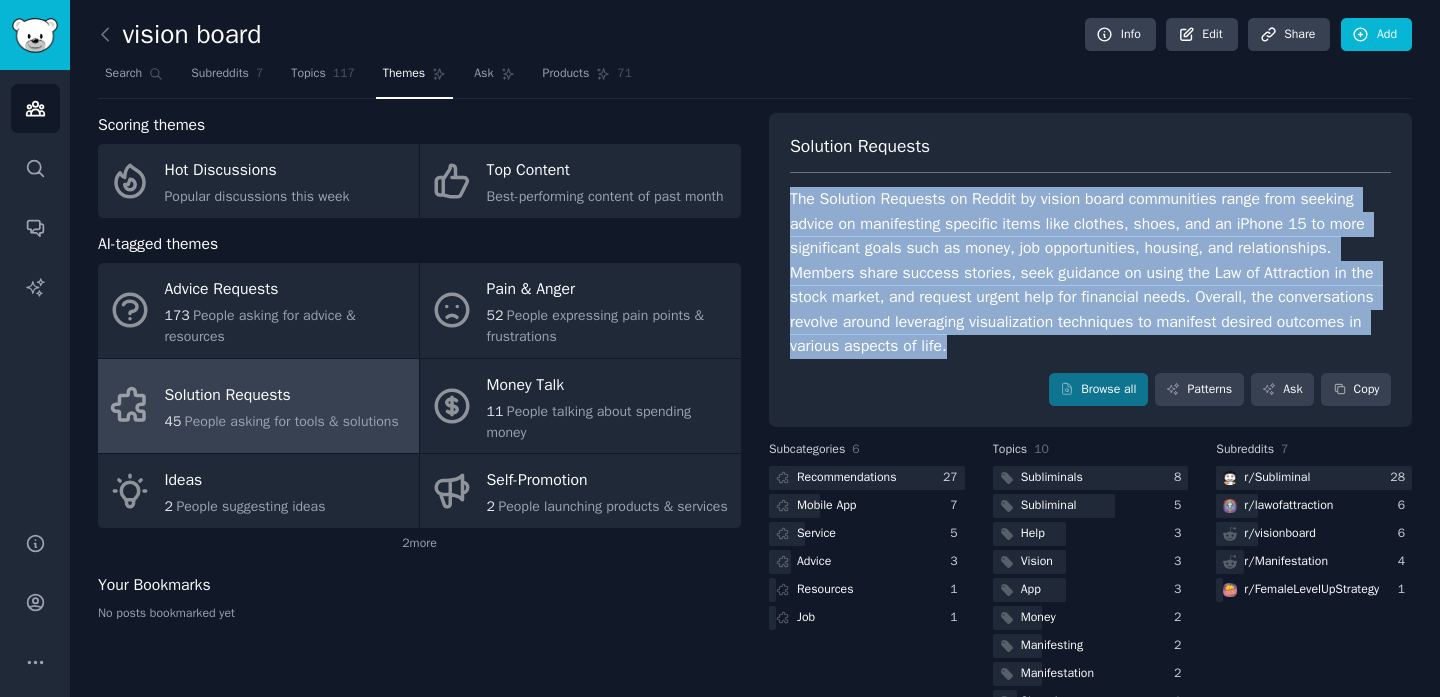 click on "The Solution Requests on Reddit by vision board communities range from seeking advice on manifesting specific items like clothes, shoes, and an iPhone 15 to more significant goals such as money, job opportunities, housing, and relationships. Members share success stories, seek guidance on using the Law of Attraction in the stock market, and request urgent help for financial needs. Overall, the conversations revolve around leveraging visualization techniques to manifest desired outcomes in various aspects of life." at bounding box center (1090, 273) 